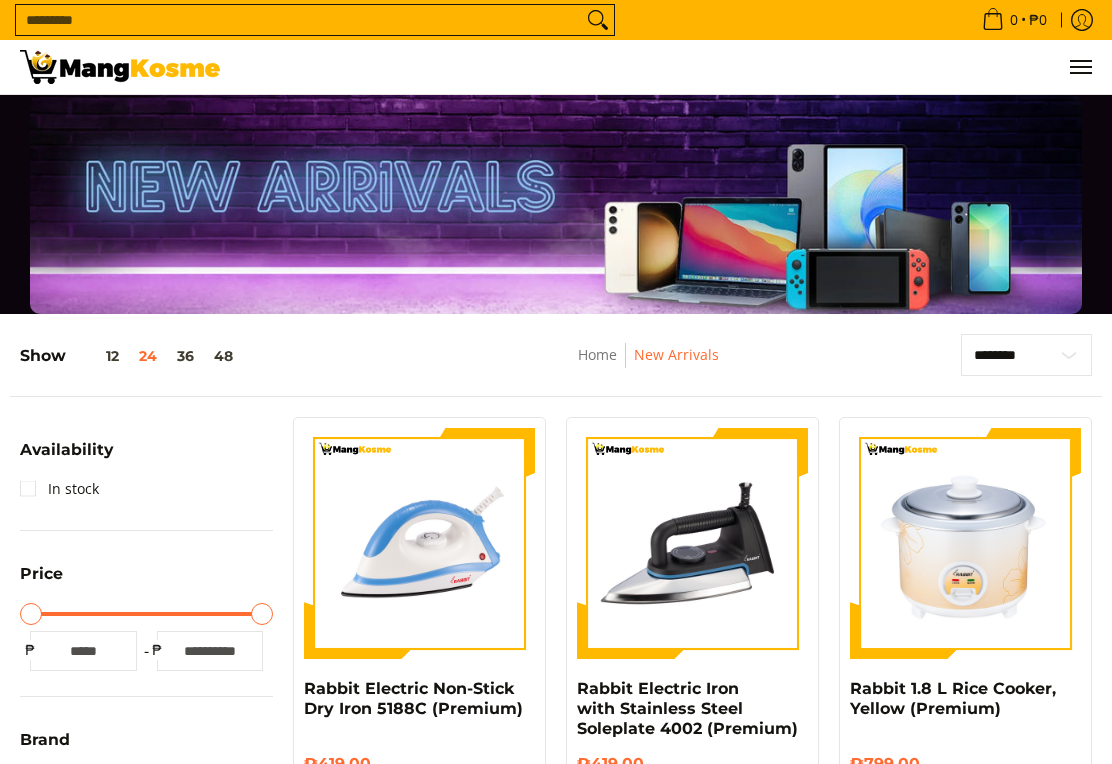scroll, scrollTop: 342, scrollLeft: 0, axis: vertical 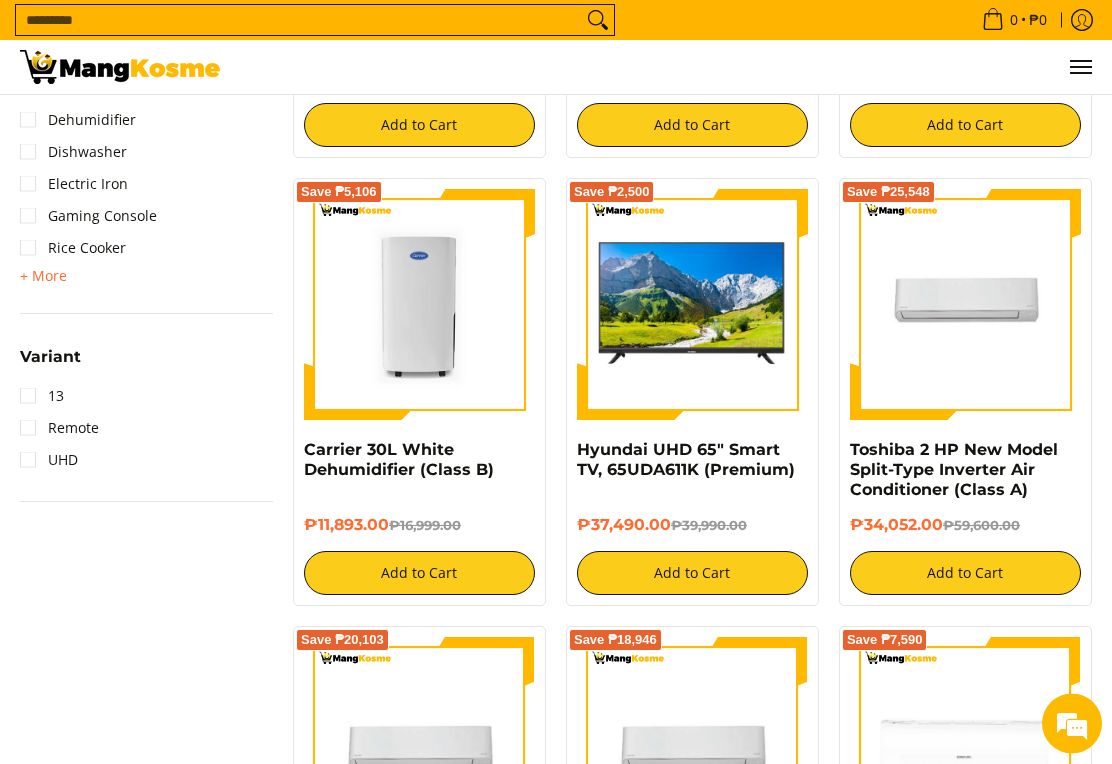 click on "Search..." at bounding box center (299, 20) 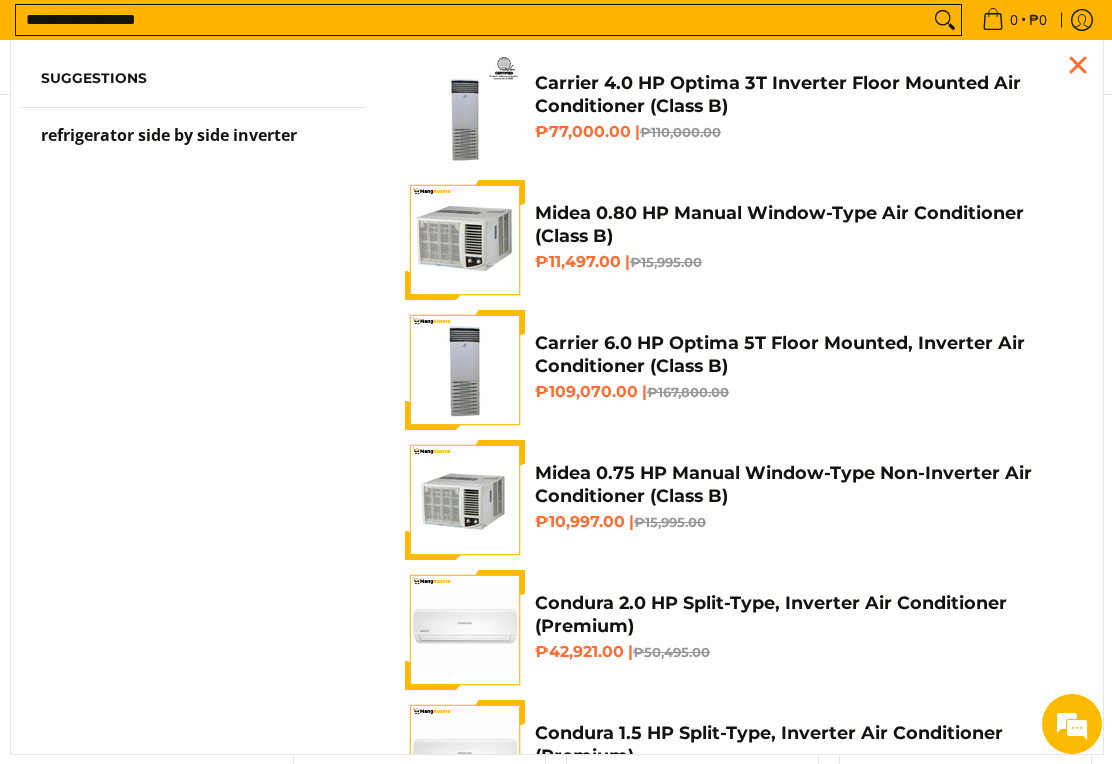 scroll, scrollTop: 376, scrollLeft: 0, axis: vertical 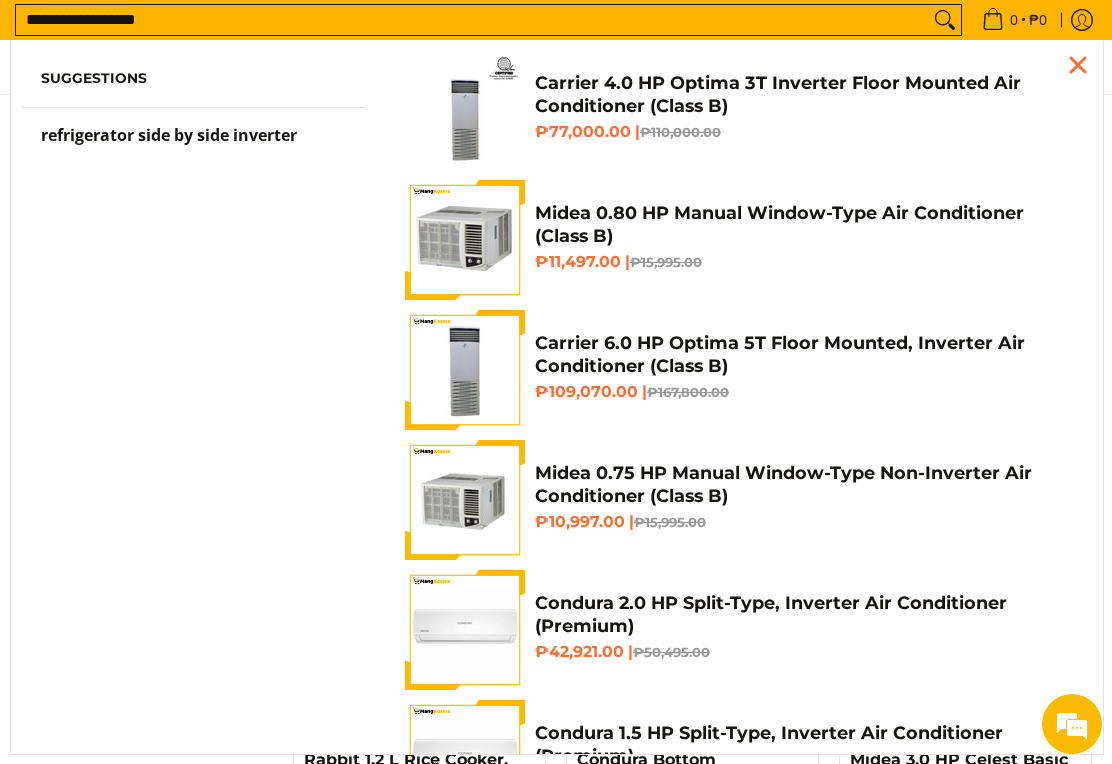 type on "**********" 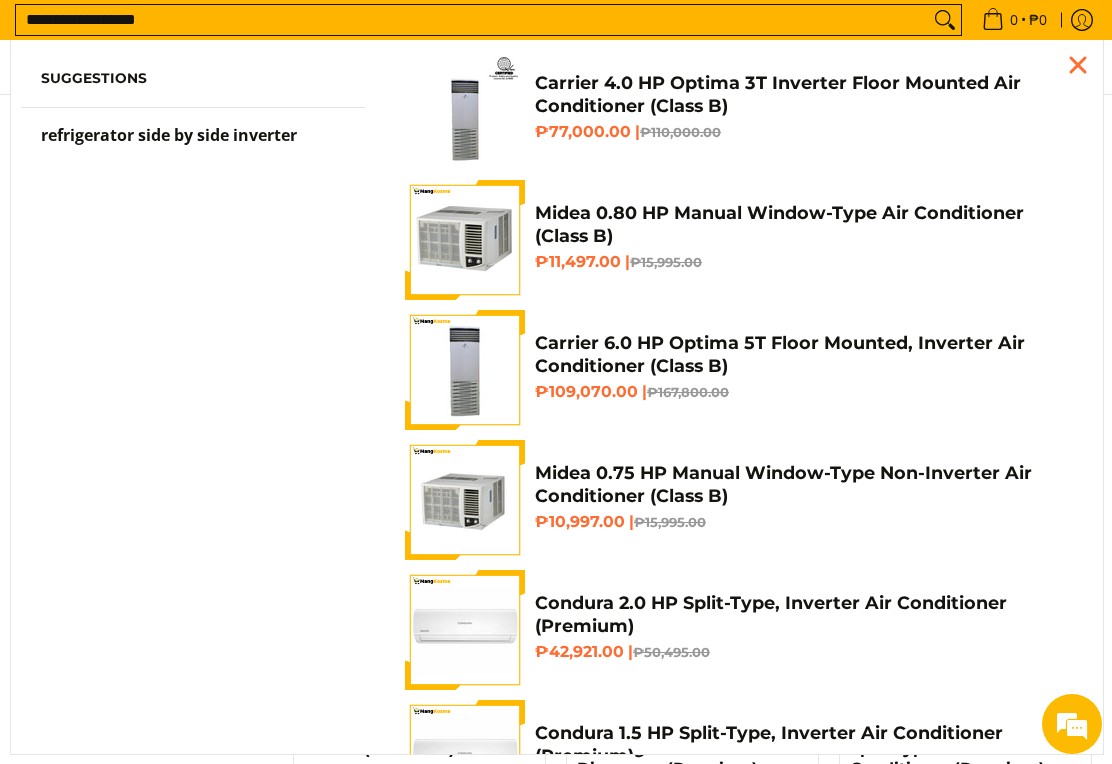 click on "**********" at bounding box center (472, 20) 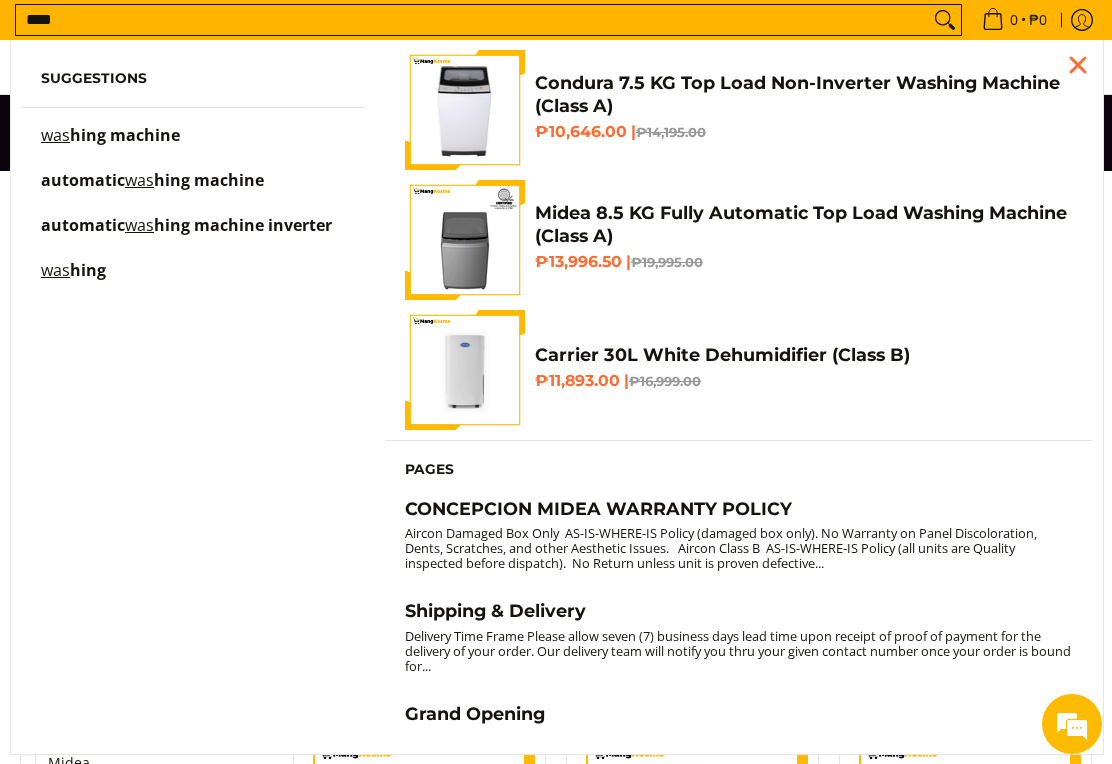 scroll, scrollTop: 55, scrollLeft: 0, axis: vertical 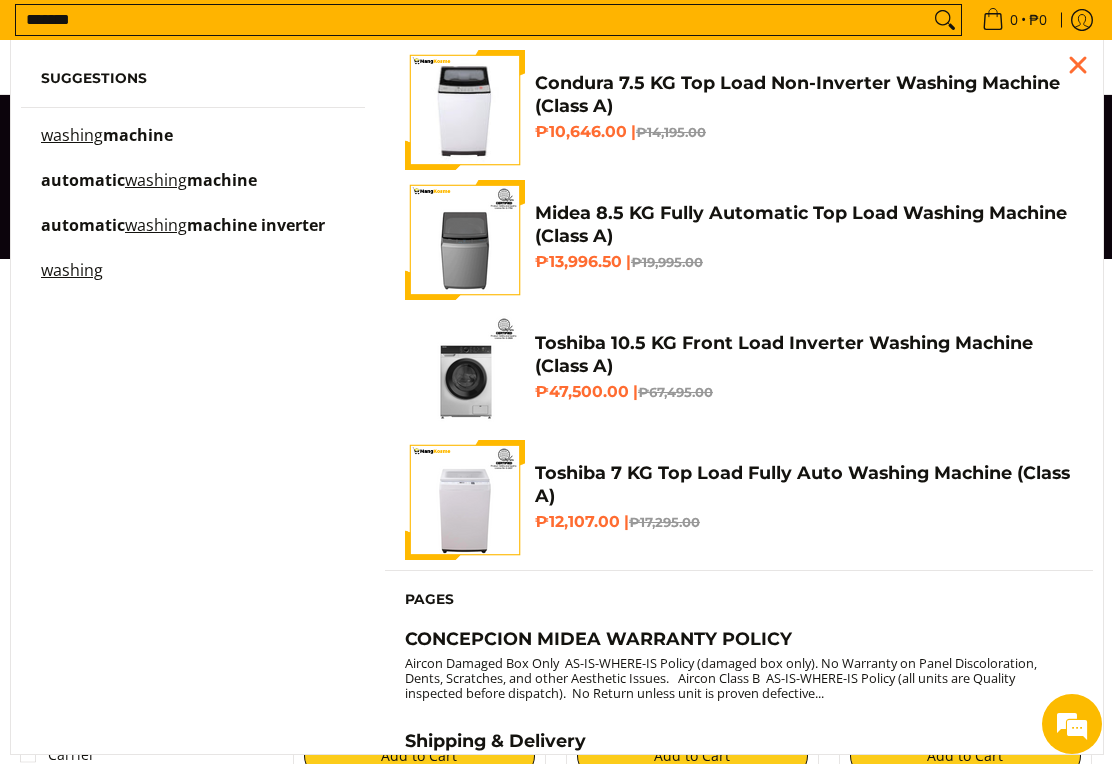 type on "*******" 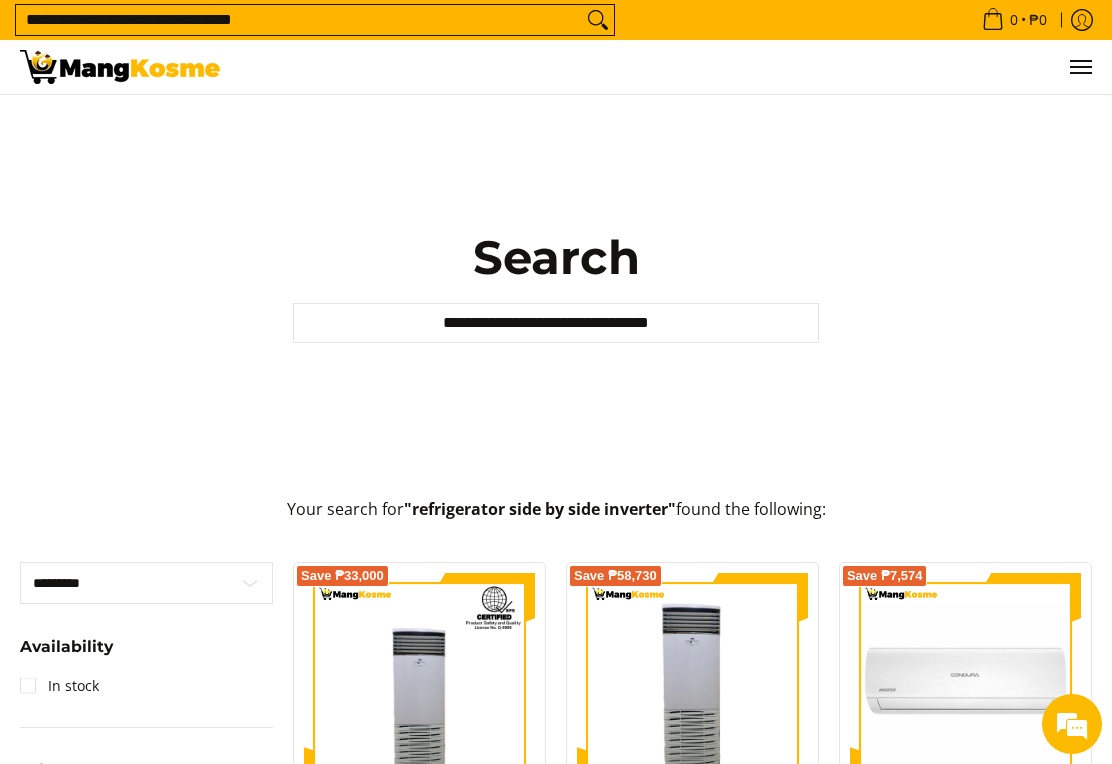 scroll, scrollTop: 0, scrollLeft: 0, axis: both 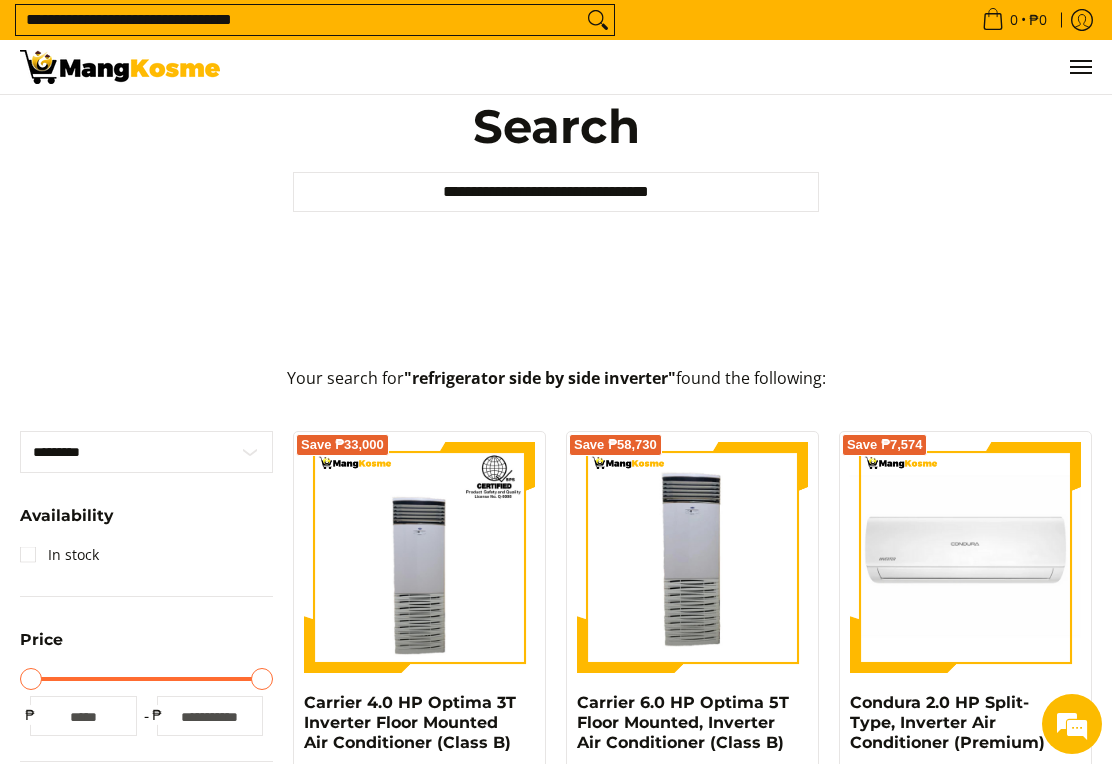 click on "In stock" at bounding box center (59, 555) 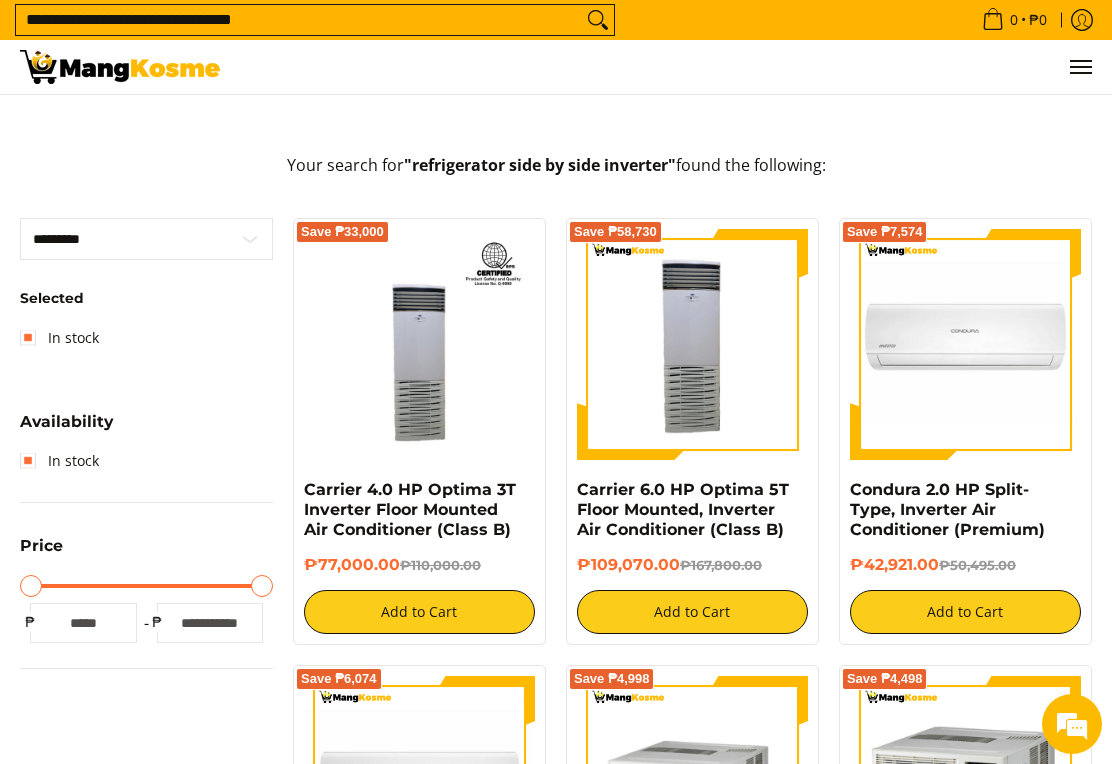 scroll, scrollTop: 417, scrollLeft: 0, axis: vertical 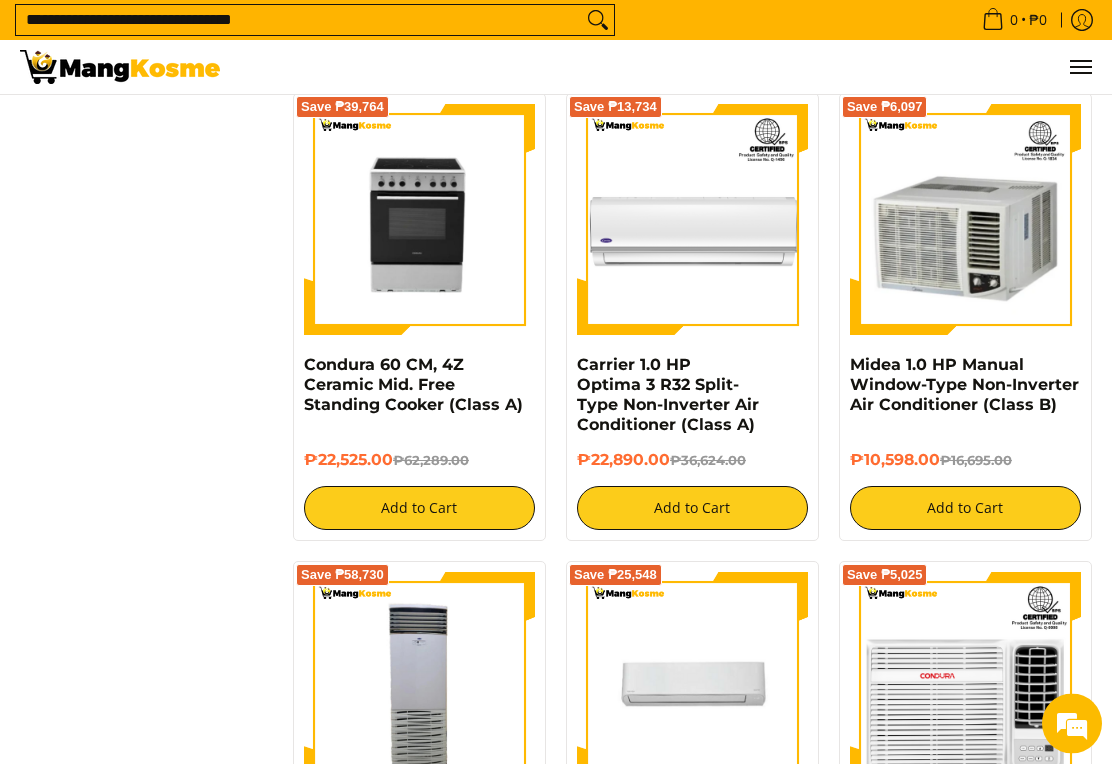 click at bounding box center [419, 220] 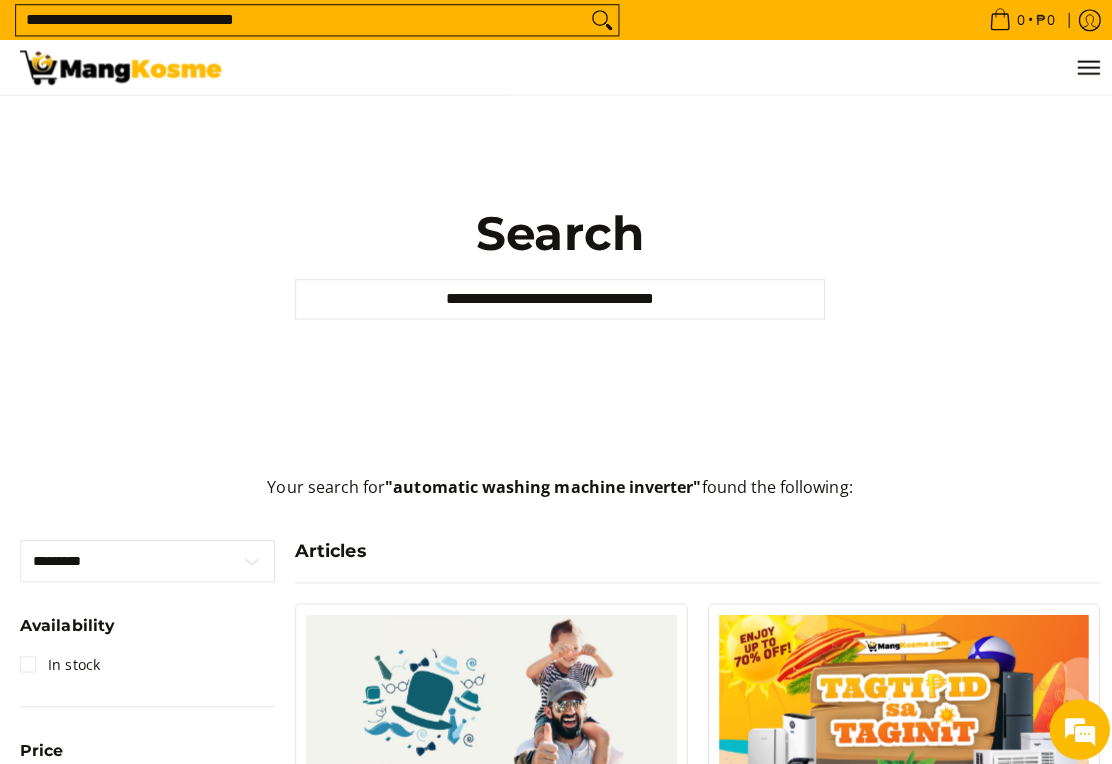 scroll, scrollTop: 0, scrollLeft: 0, axis: both 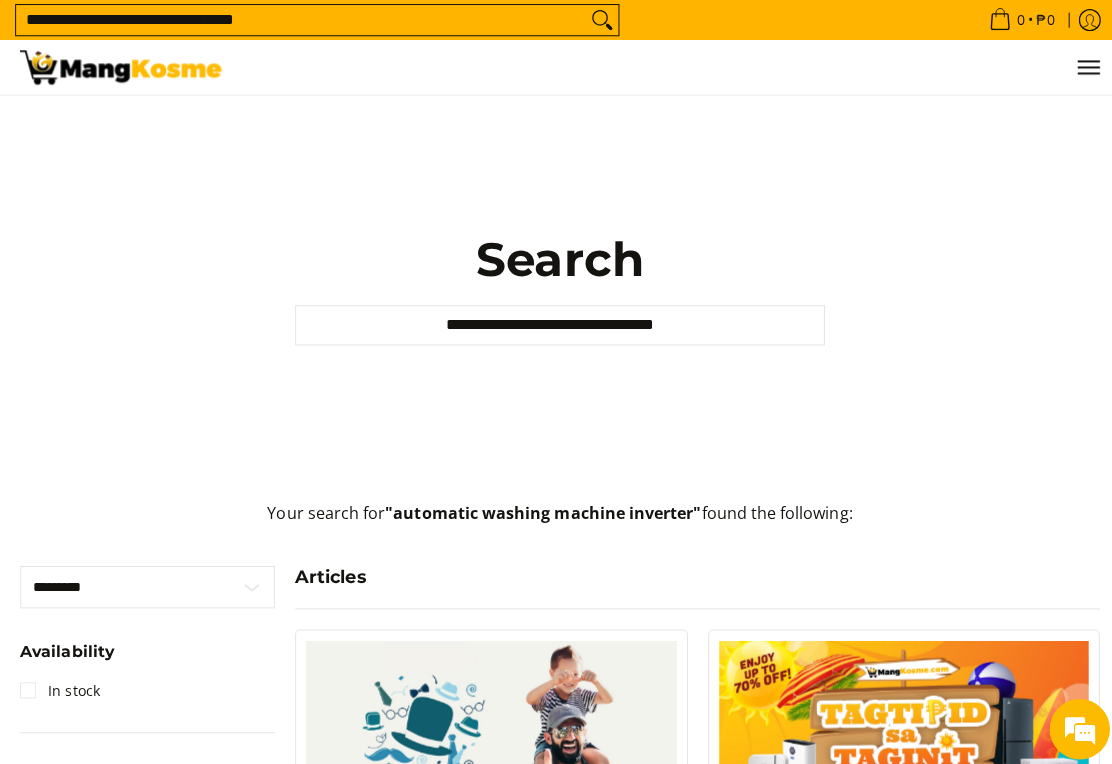 click on "**********" at bounding box center [556, 323] 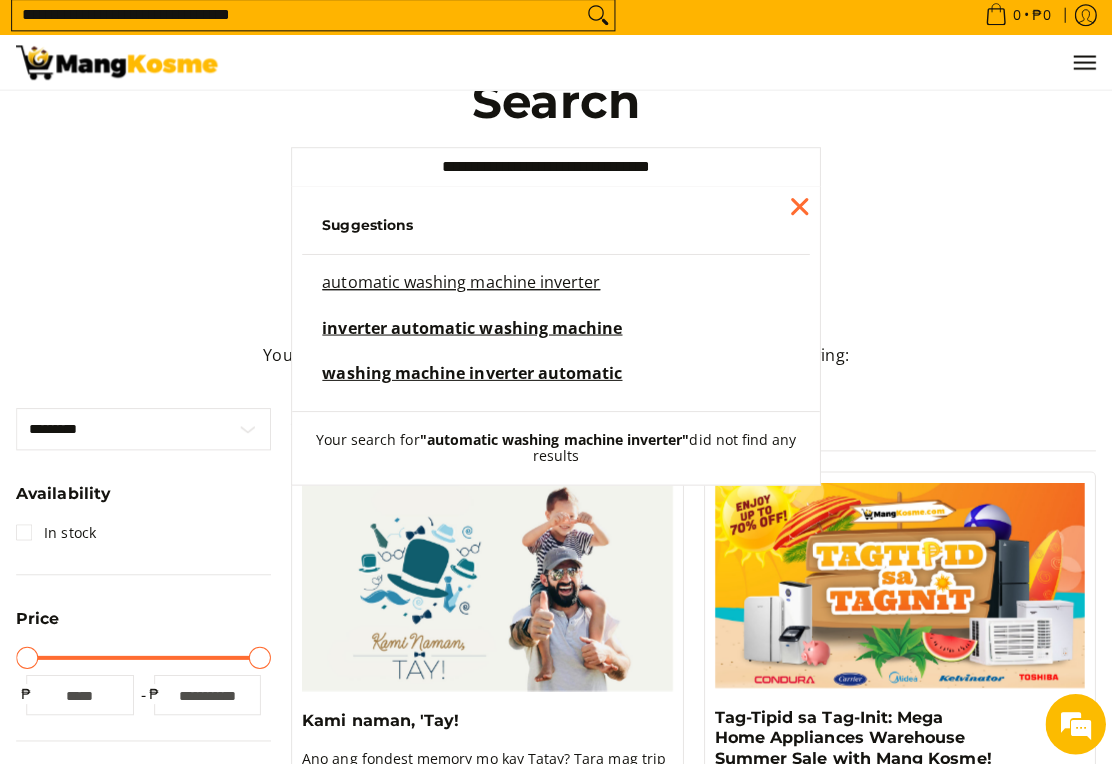 scroll, scrollTop: 0, scrollLeft: 0, axis: both 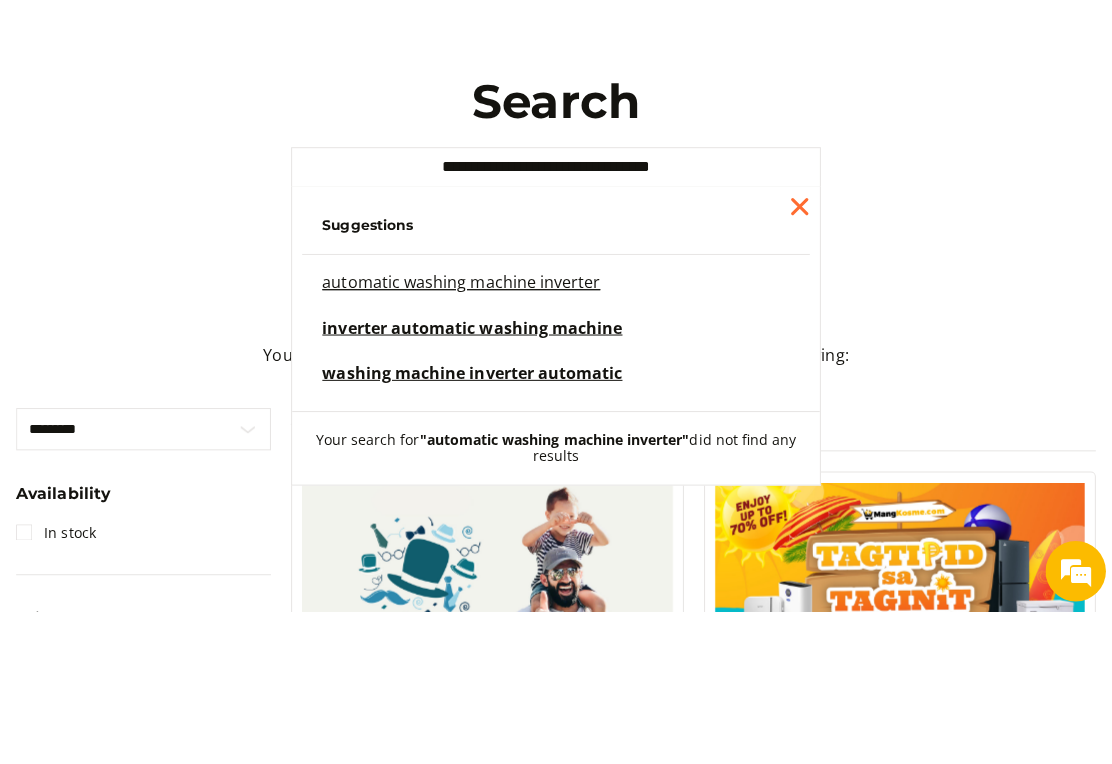 click on "**********" at bounding box center [556, 323] 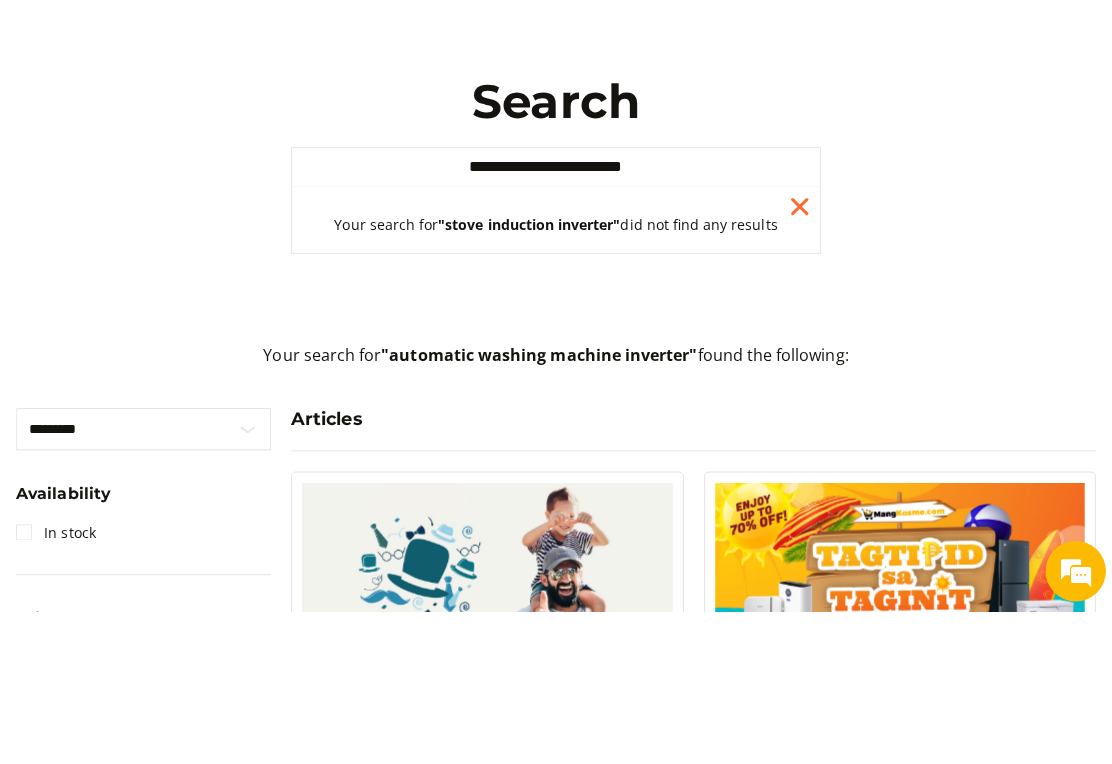 click on "**********" at bounding box center (556, 323) 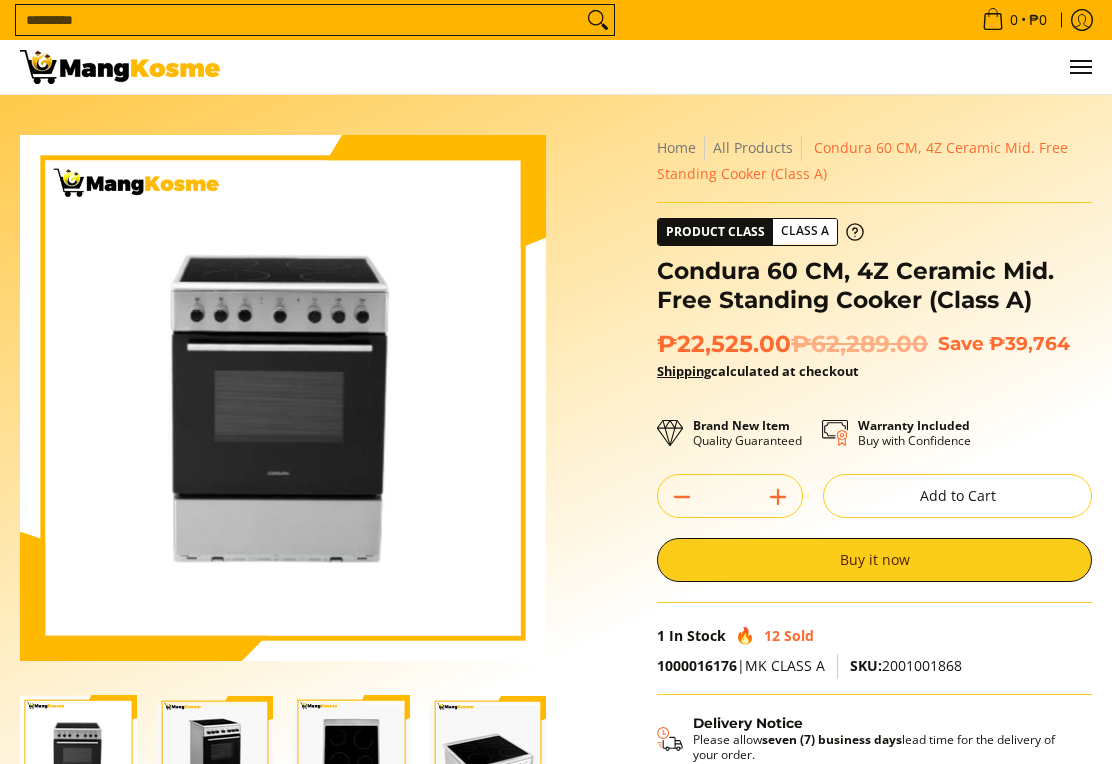 scroll, scrollTop: 0, scrollLeft: 0, axis: both 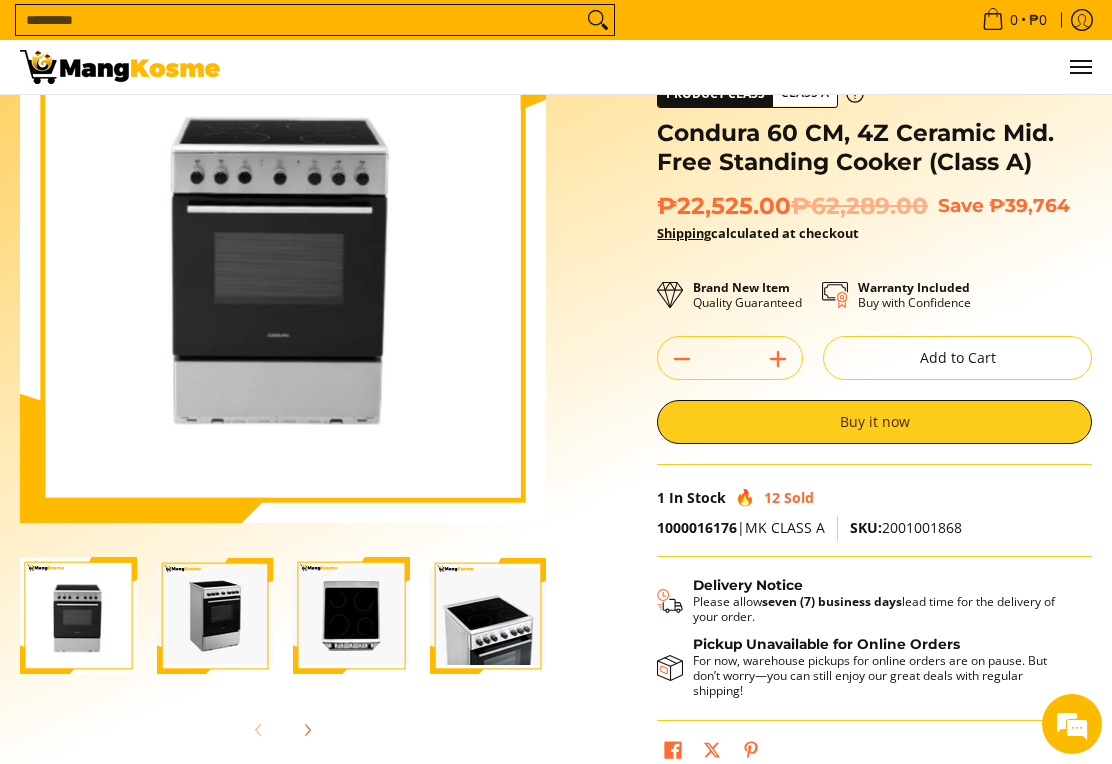 click at bounding box center [78, 615] 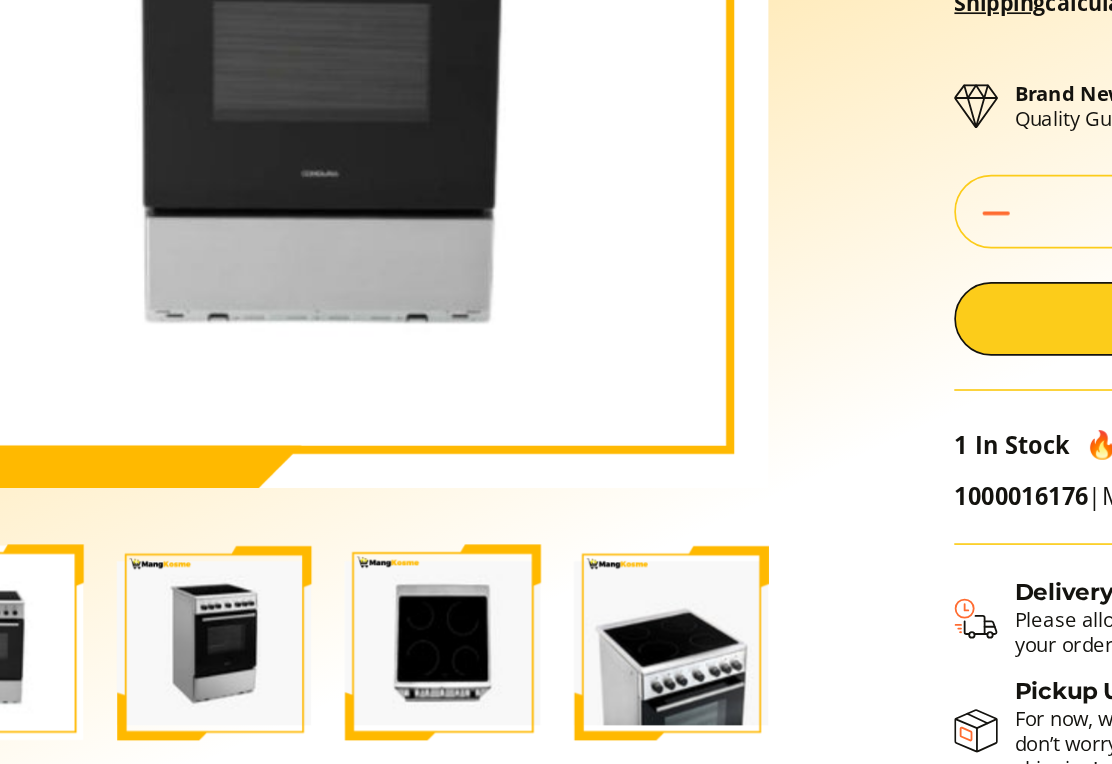 scroll, scrollTop: 135, scrollLeft: 0, axis: vertical 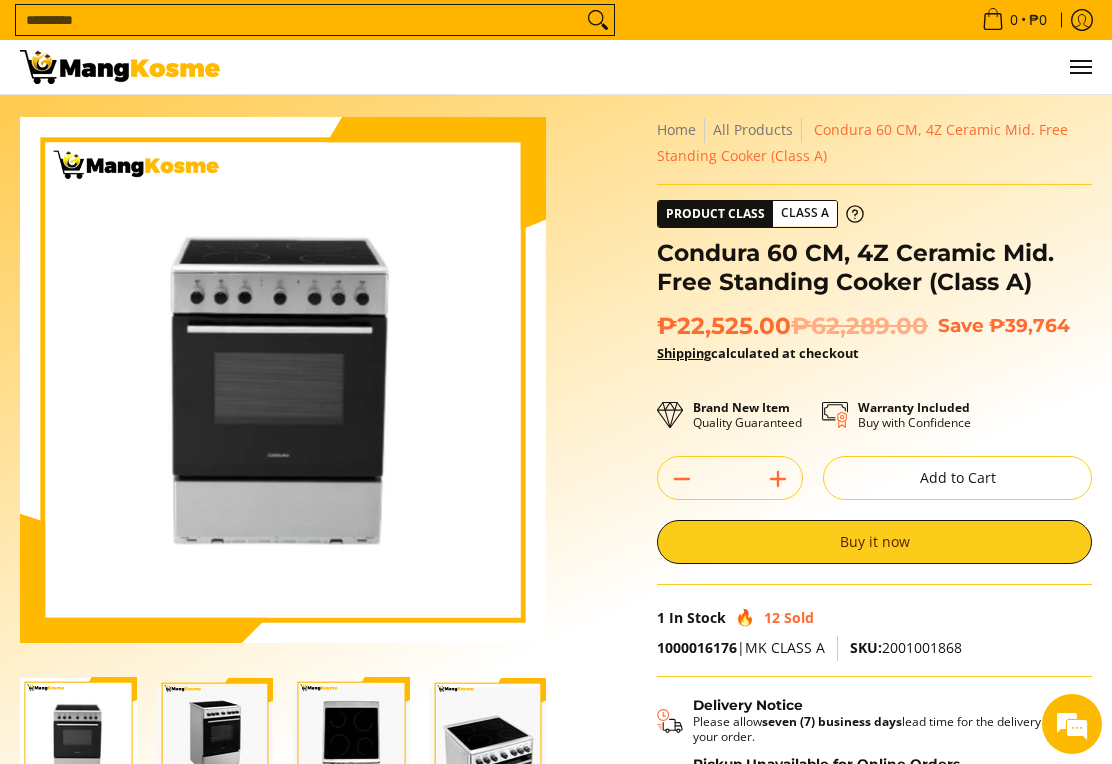 click at bounding box center [283, 380] 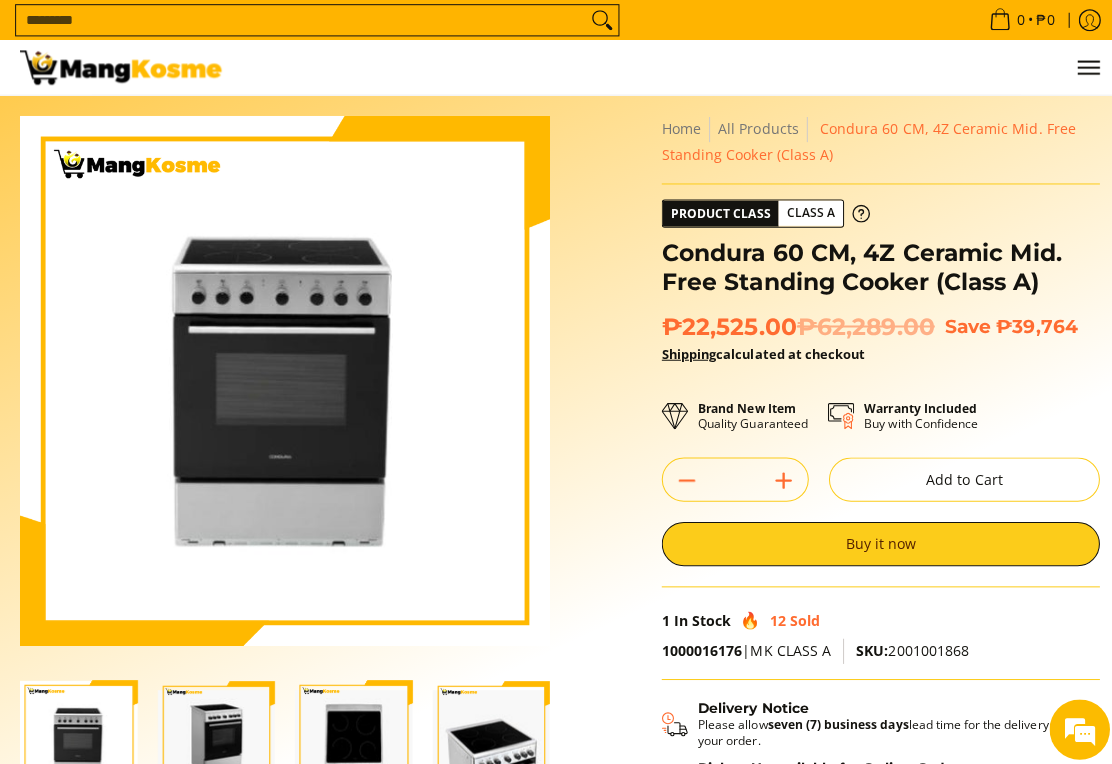 scroll, scrollTop: 0, scrollLeft: 0, axis: both 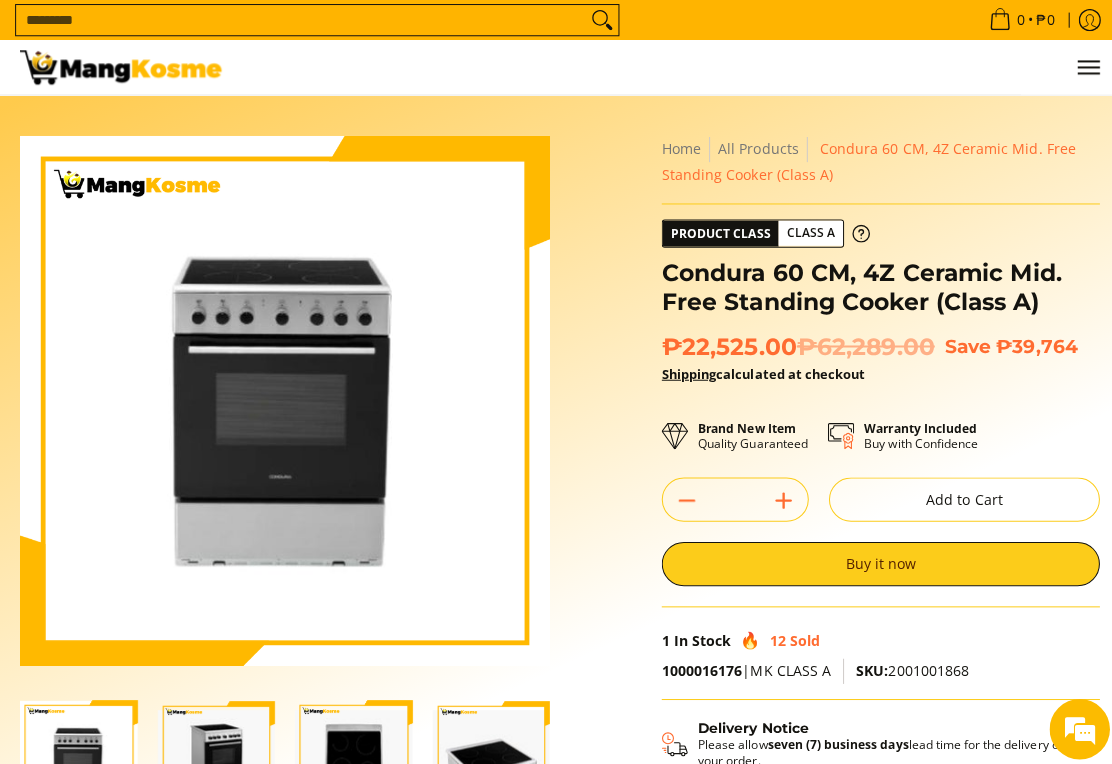 click on "Shipping  calculated at checkout" at bounding box center [758, 371] 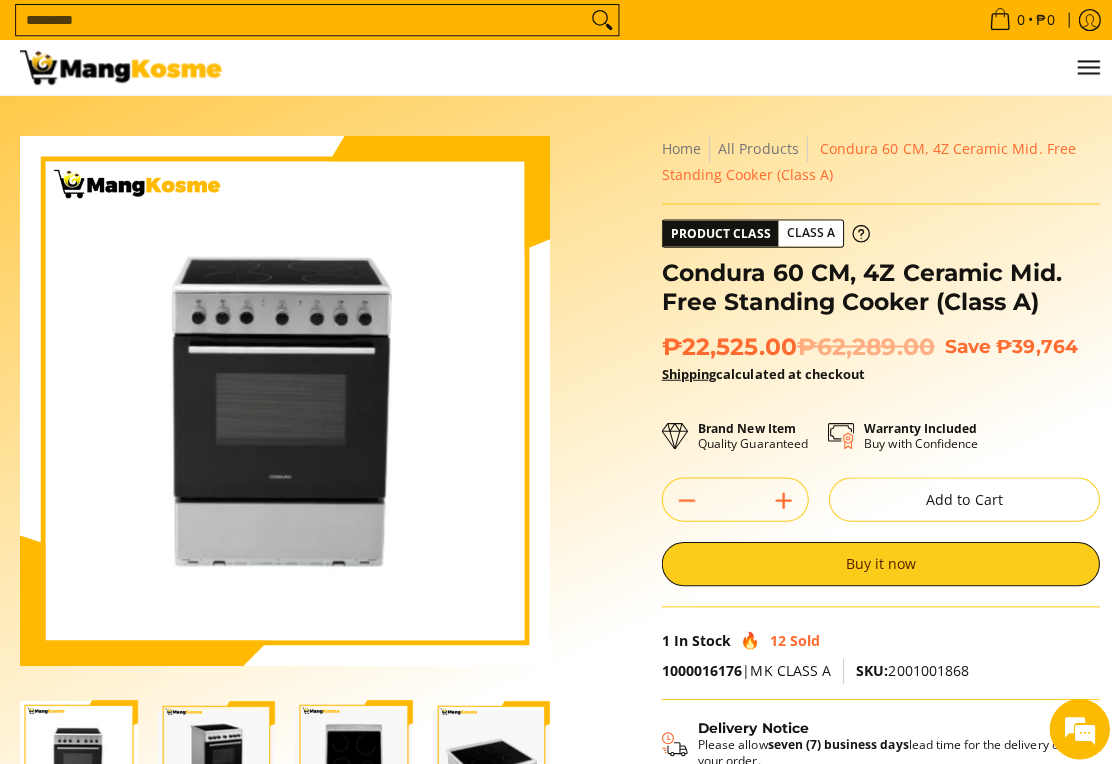 click on "₱62,289.00" at bounding box center (859, 343) 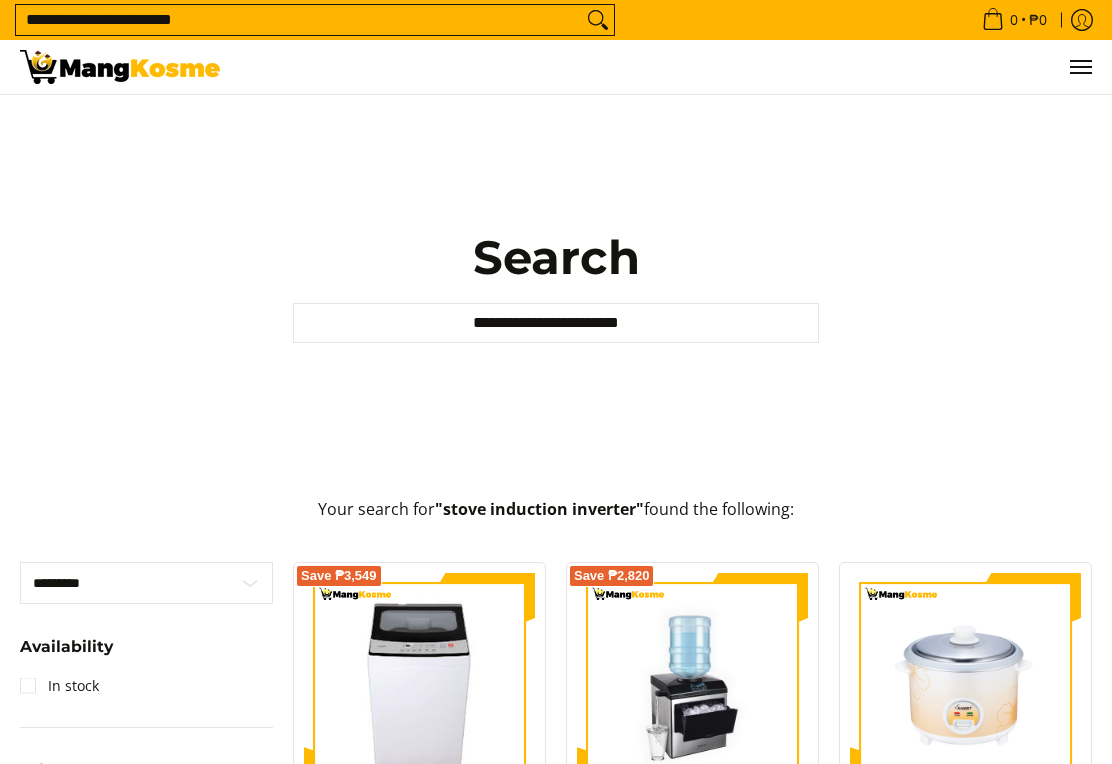 scroll, scrollTop: 0, scrollLeft: 0, axis: both 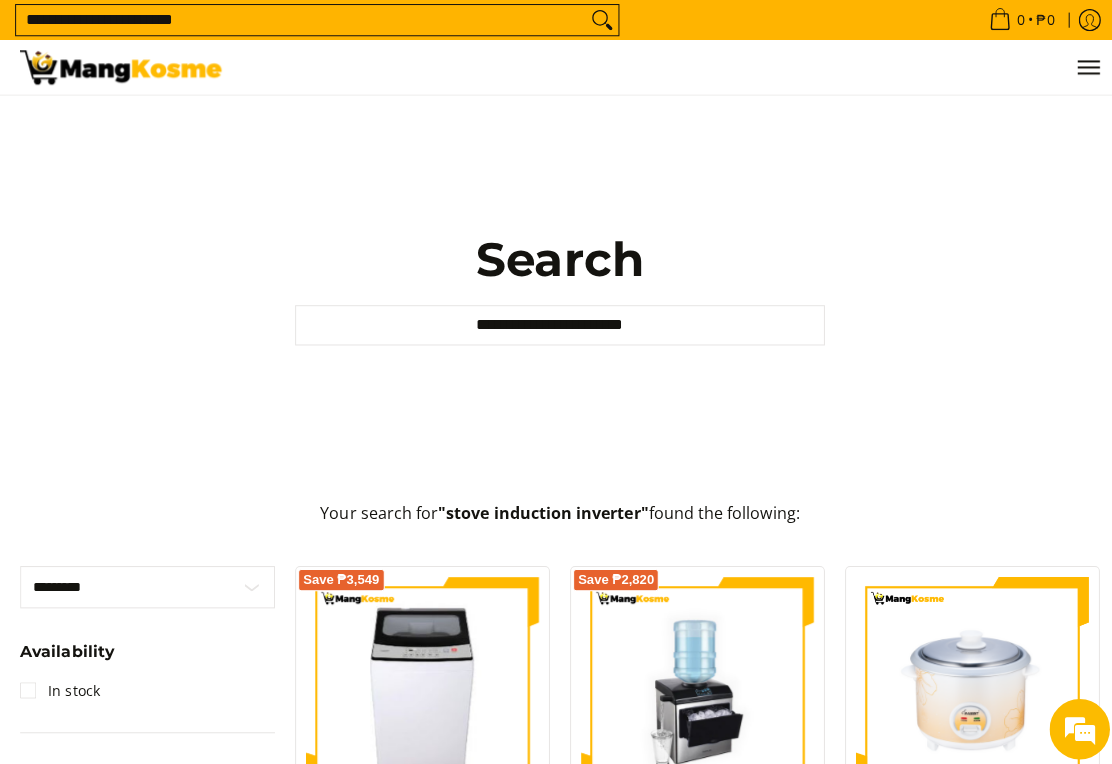 click on "**********" at bounding box center [299, 20] 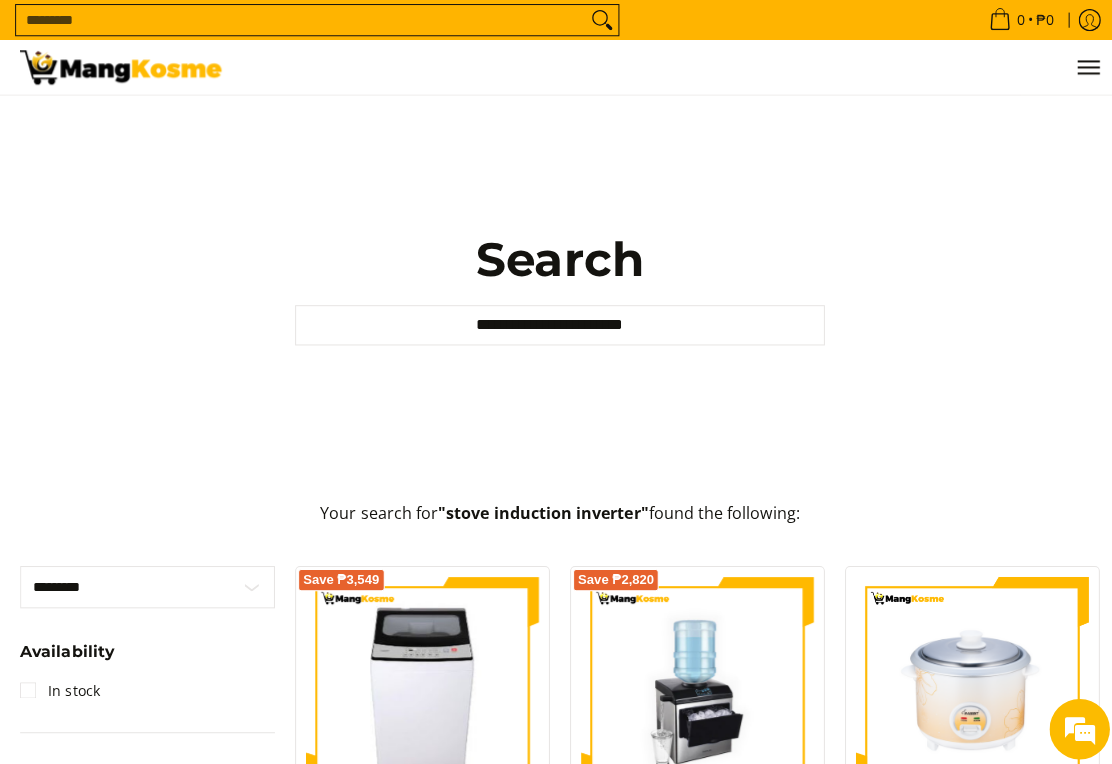 scroll, scrollTop: 0, scrollLeft: 0, axis: both 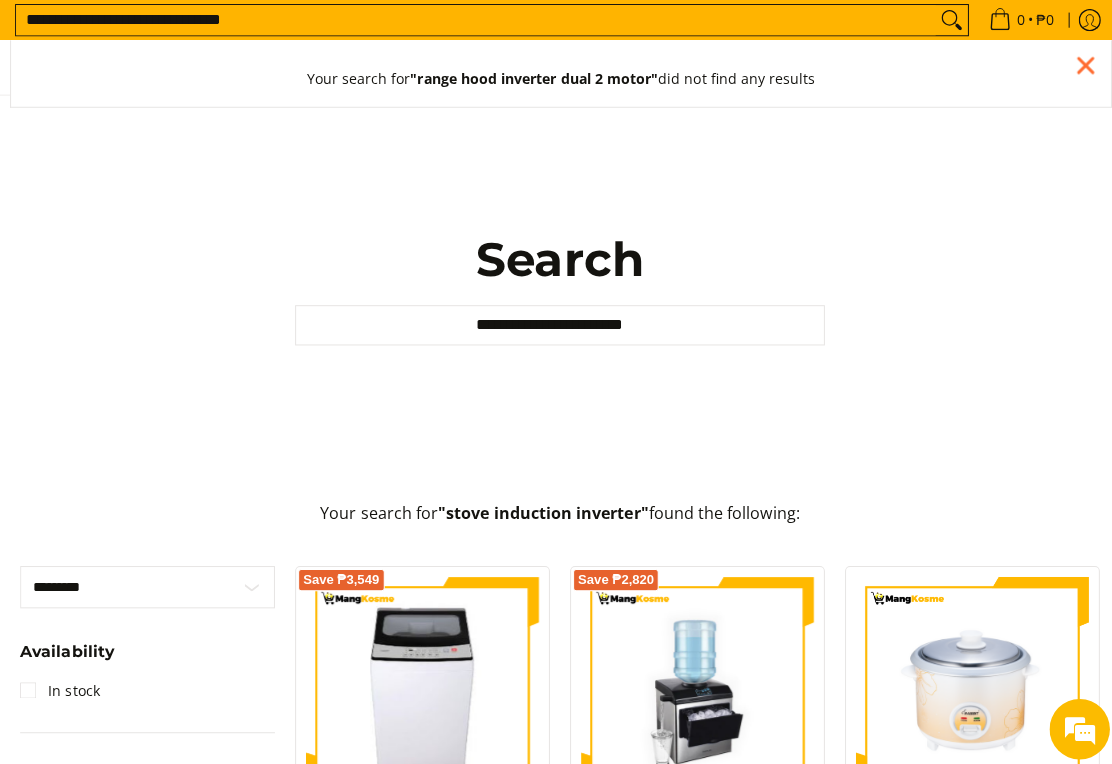 type on "**********" 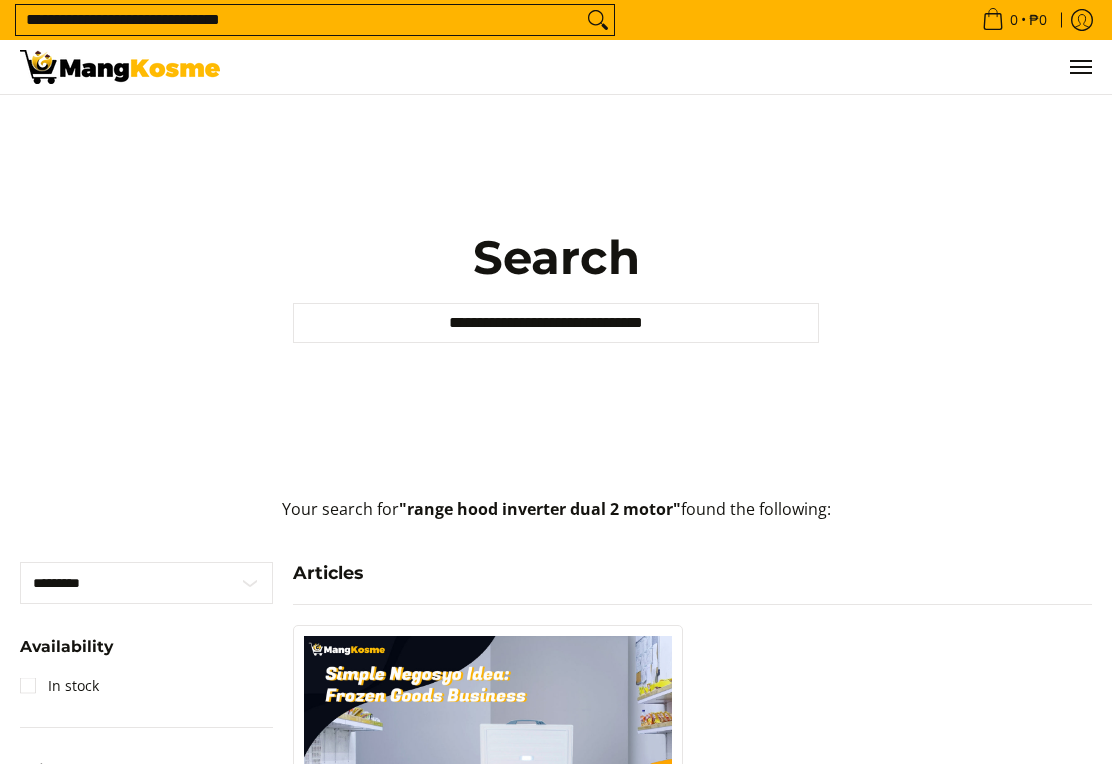 scroll, scrollTop: 0, scrollLeft: 0, axis: both 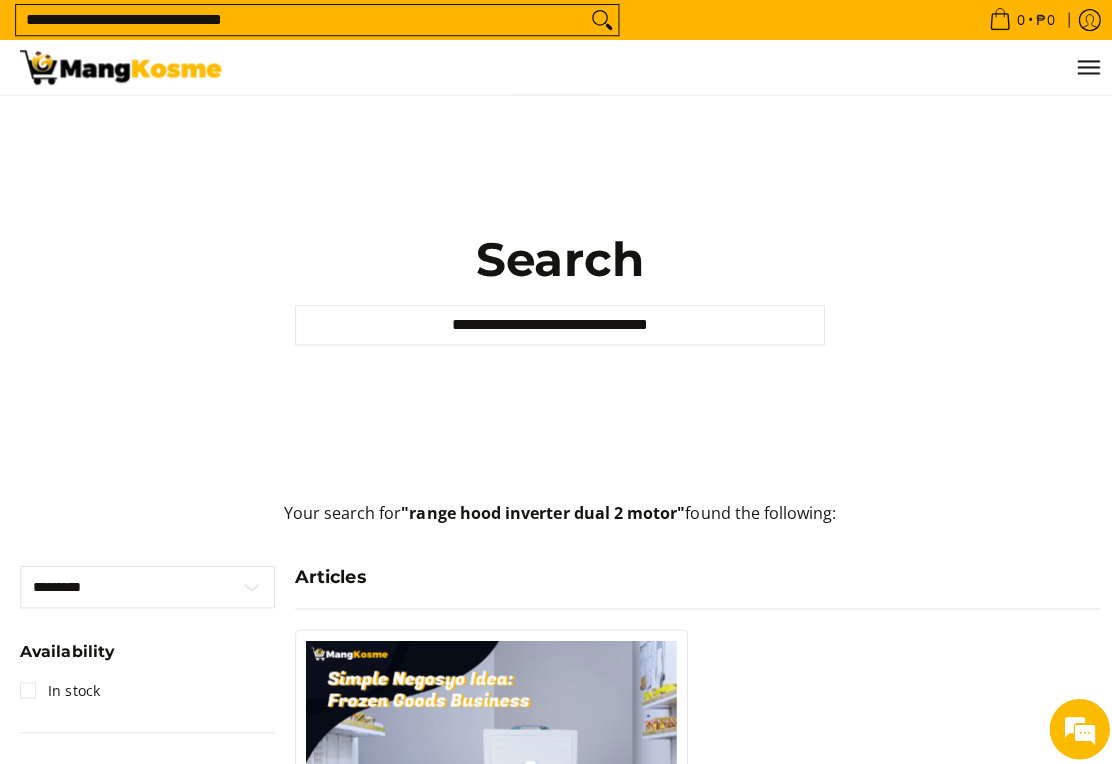 click on "**********" at bounding box center [299, 20] 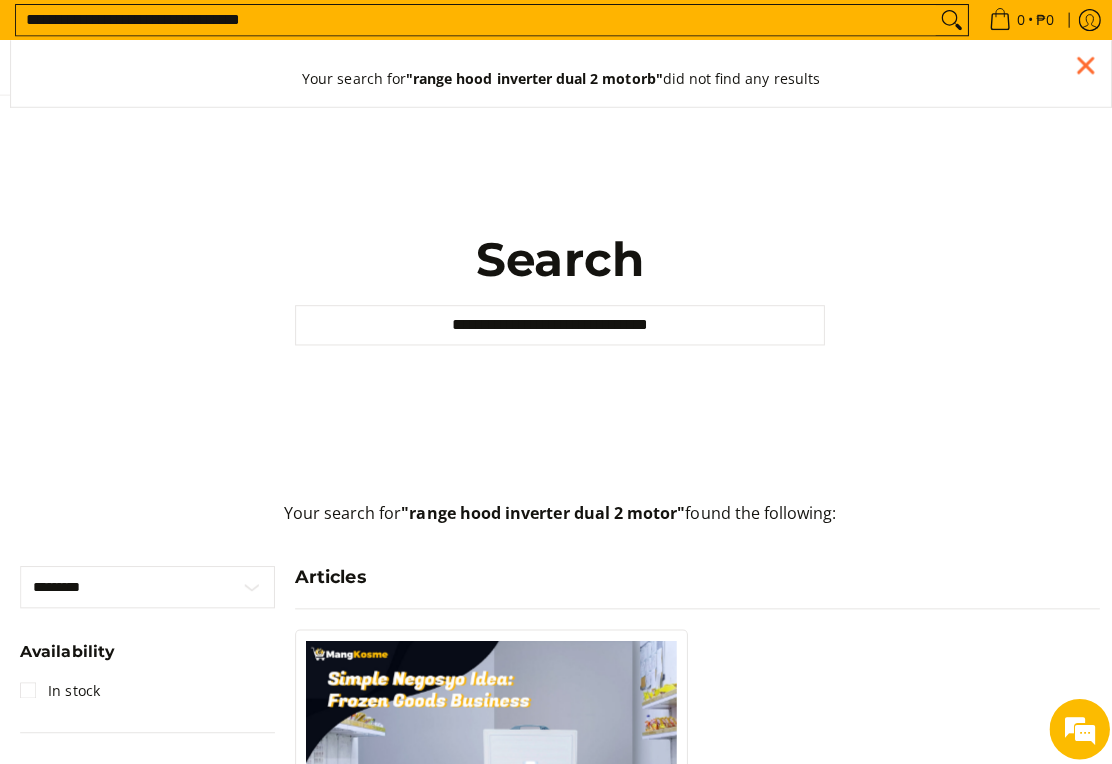 type on "**********" 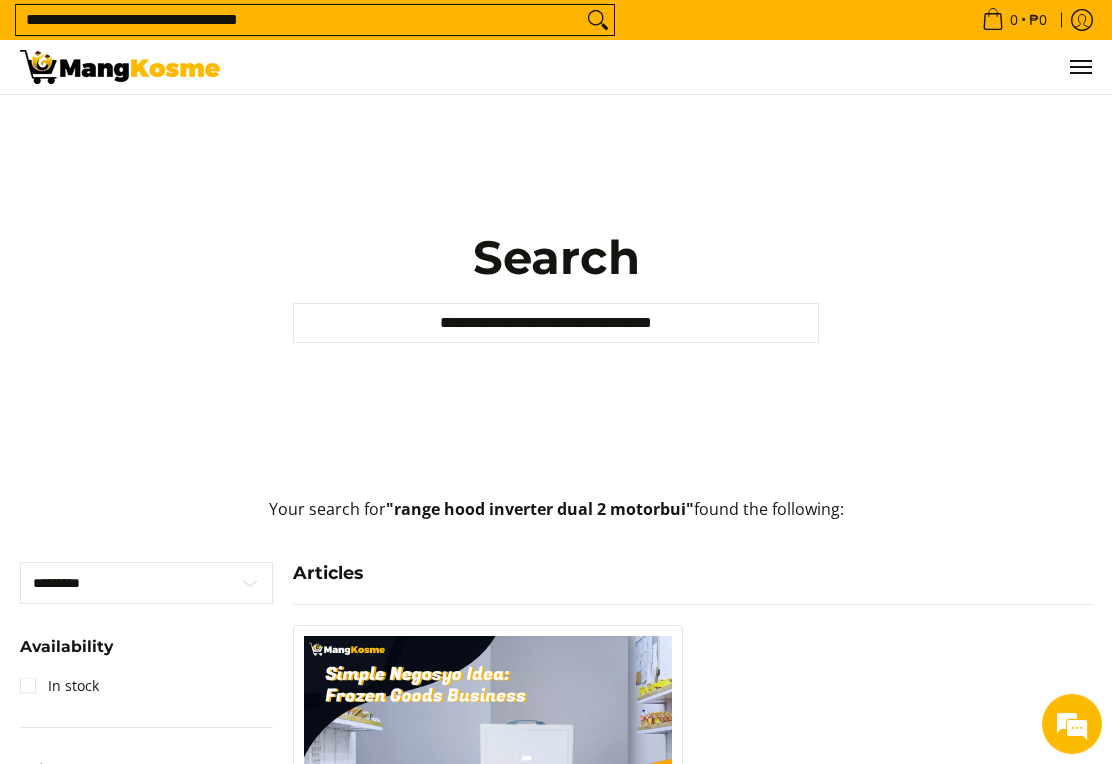 scroll, scrollTop: 0, scrollLeft: 0, axis: both 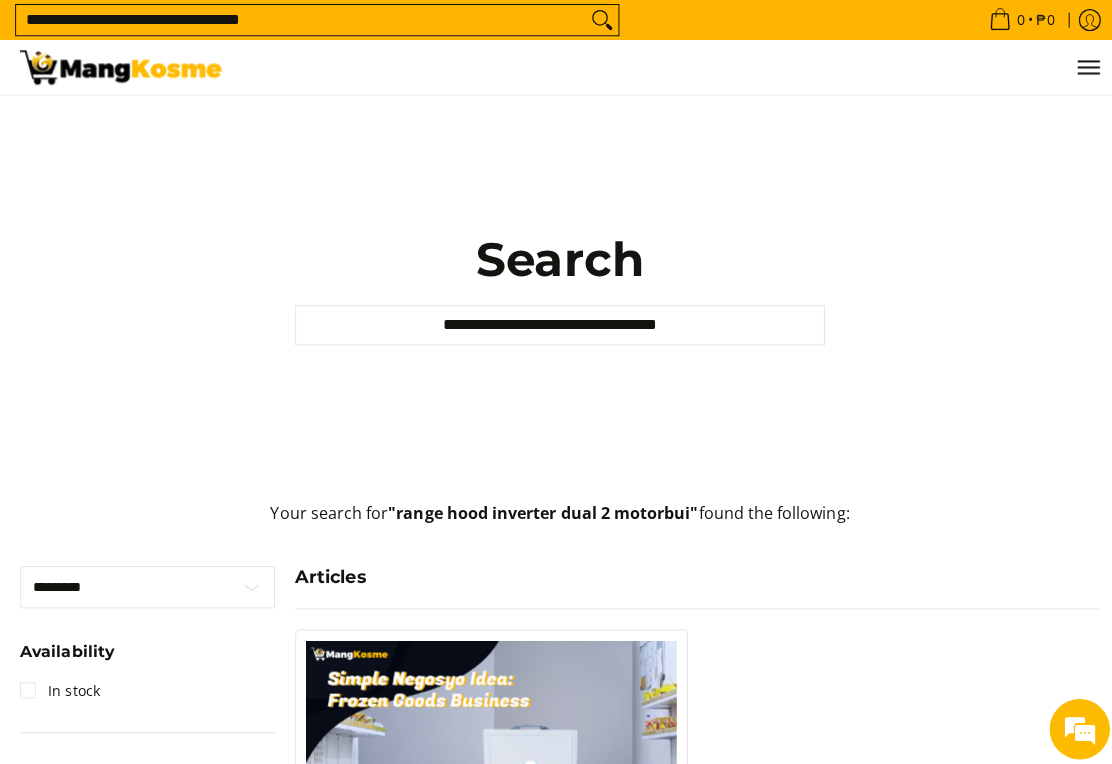 click on "Search" at bounding box center [556, 258] 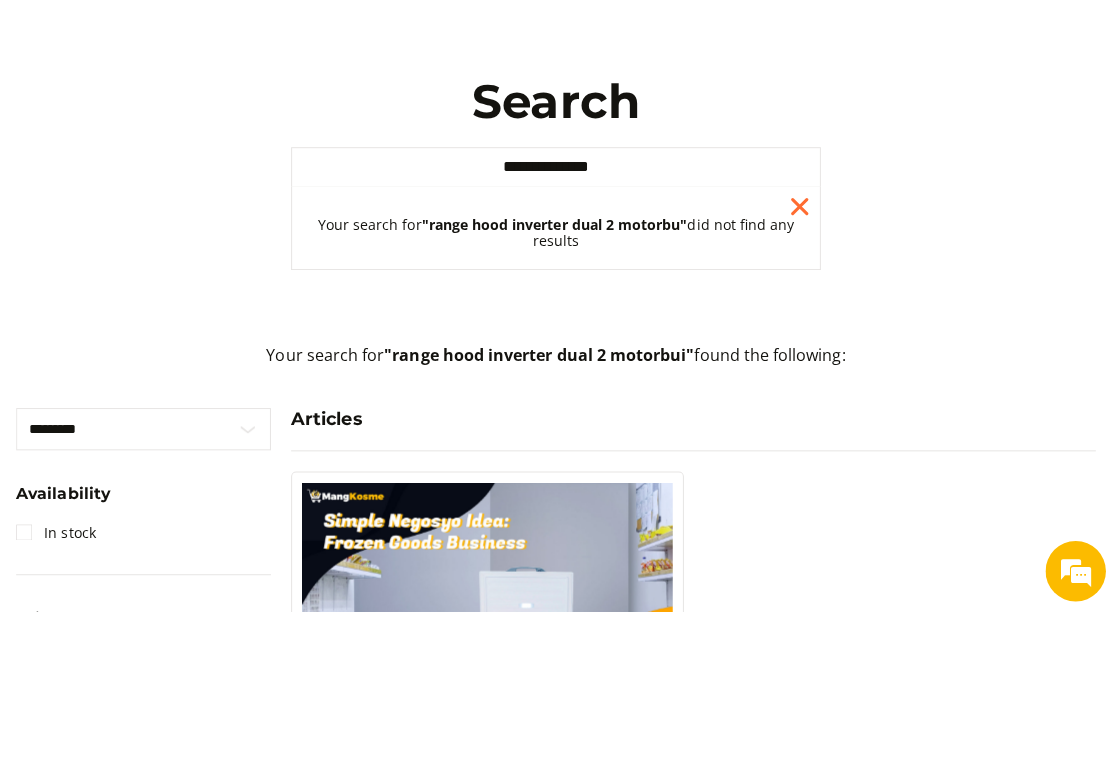 type on "*****" 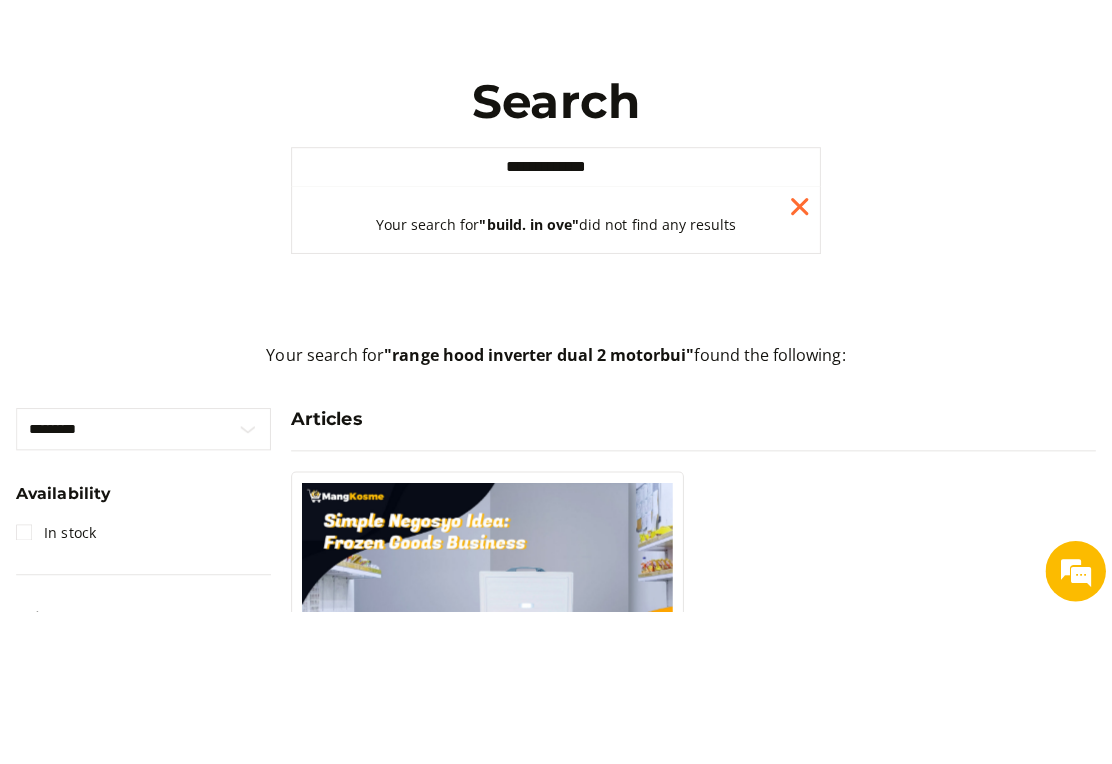 scroll, scrollTop: 0, scrollLeft: 0, axis: both 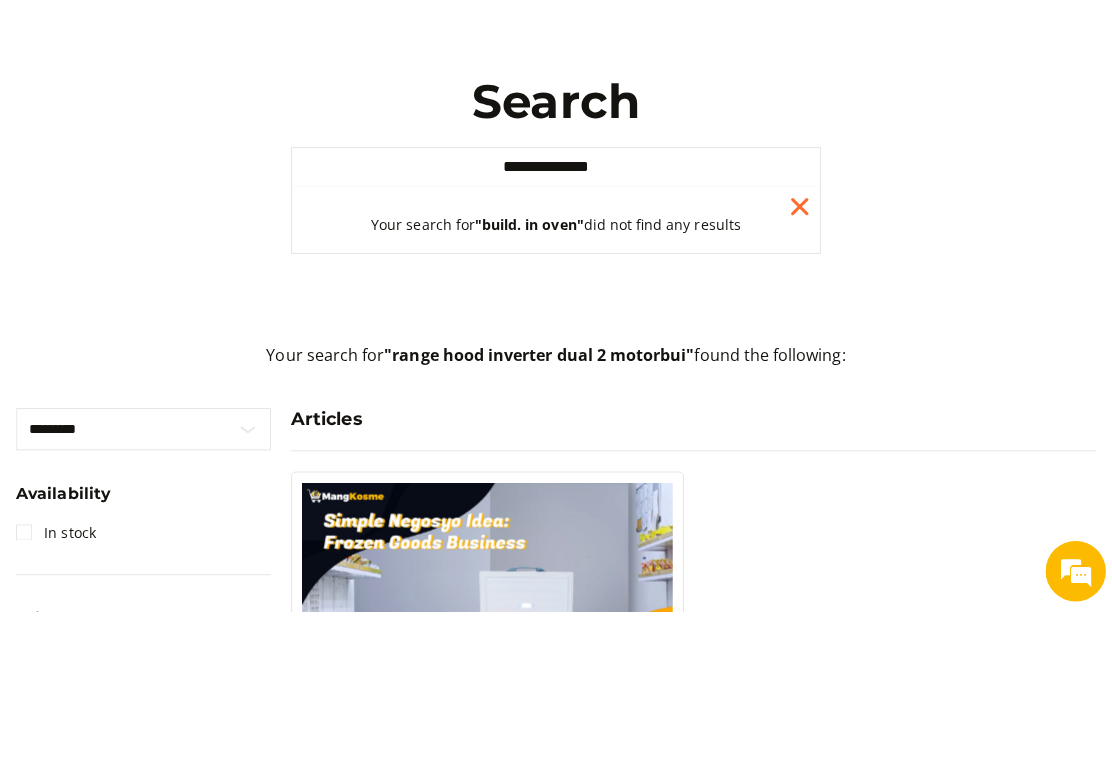 click on "**********" at bounding box center (556, 323) 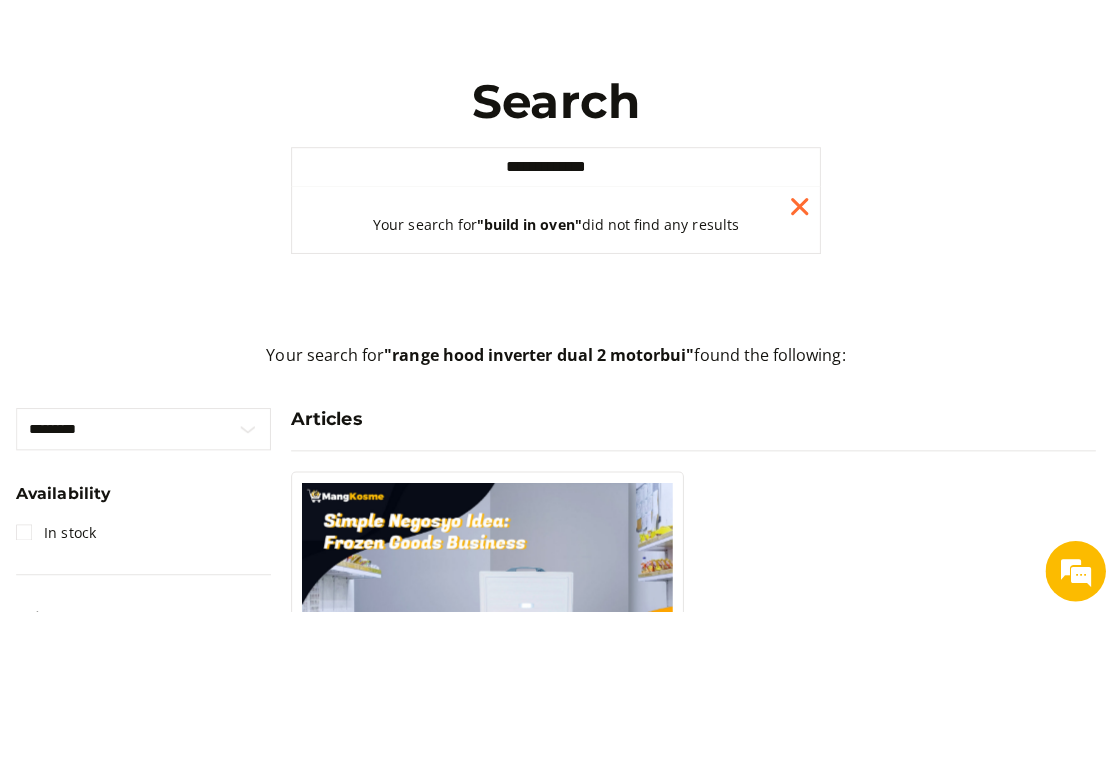 click on "**********" at bounding box center [556, 323] 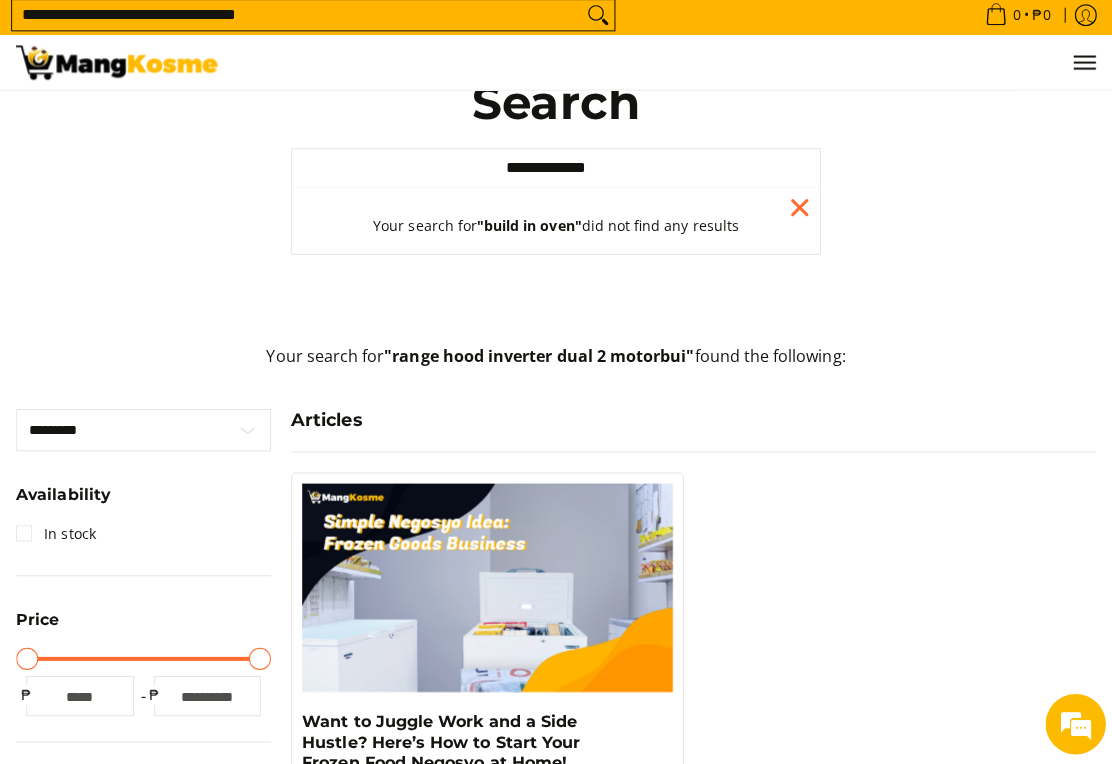 click on "**********" at bounding box center (556, 172) 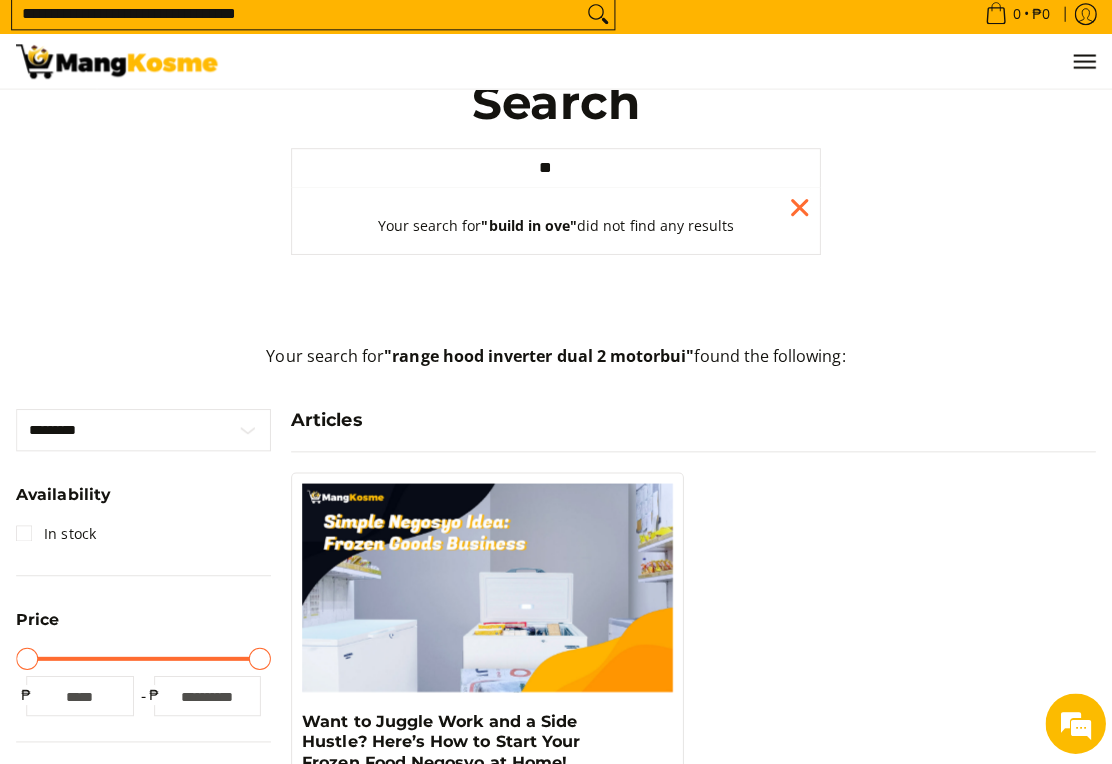type on "*" 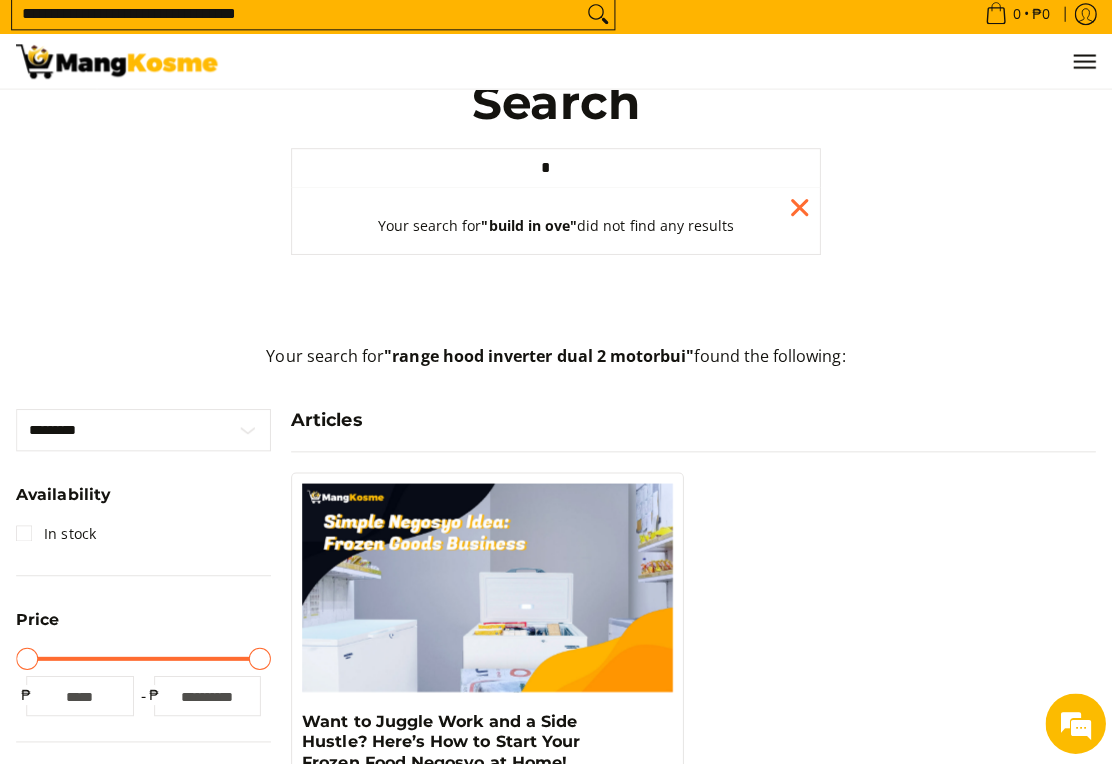 type 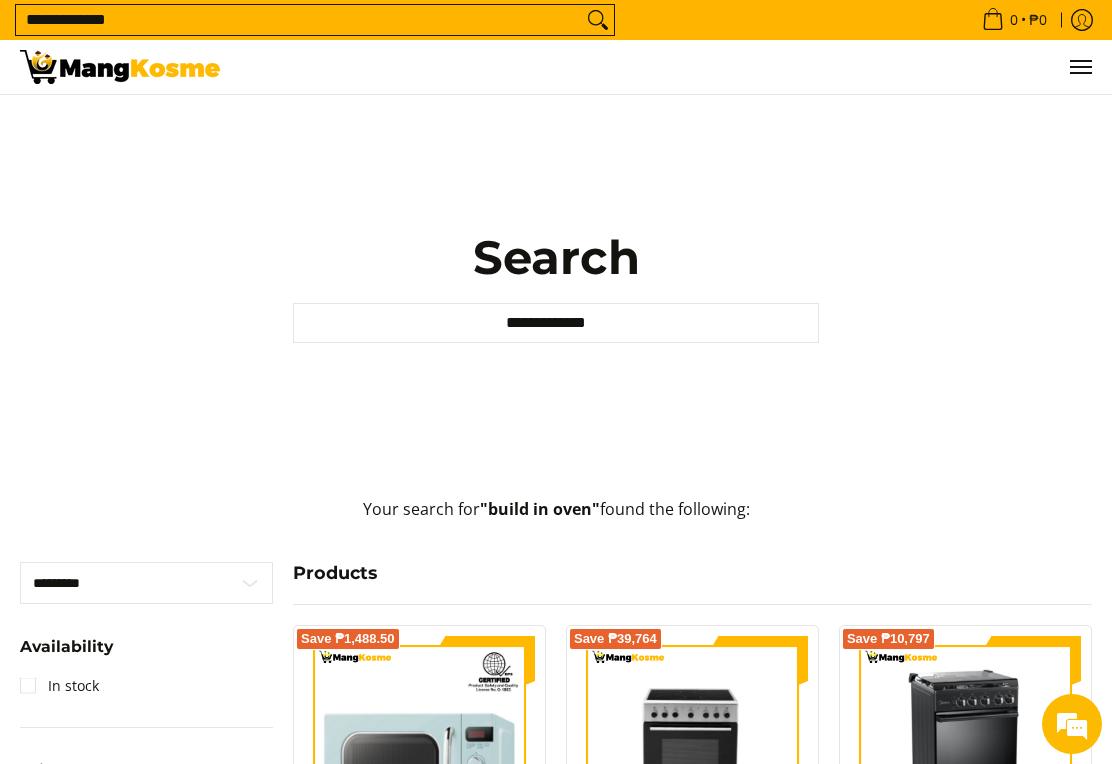 scroll, scrollTop: 0, scrollLeft: 0, axis: both 